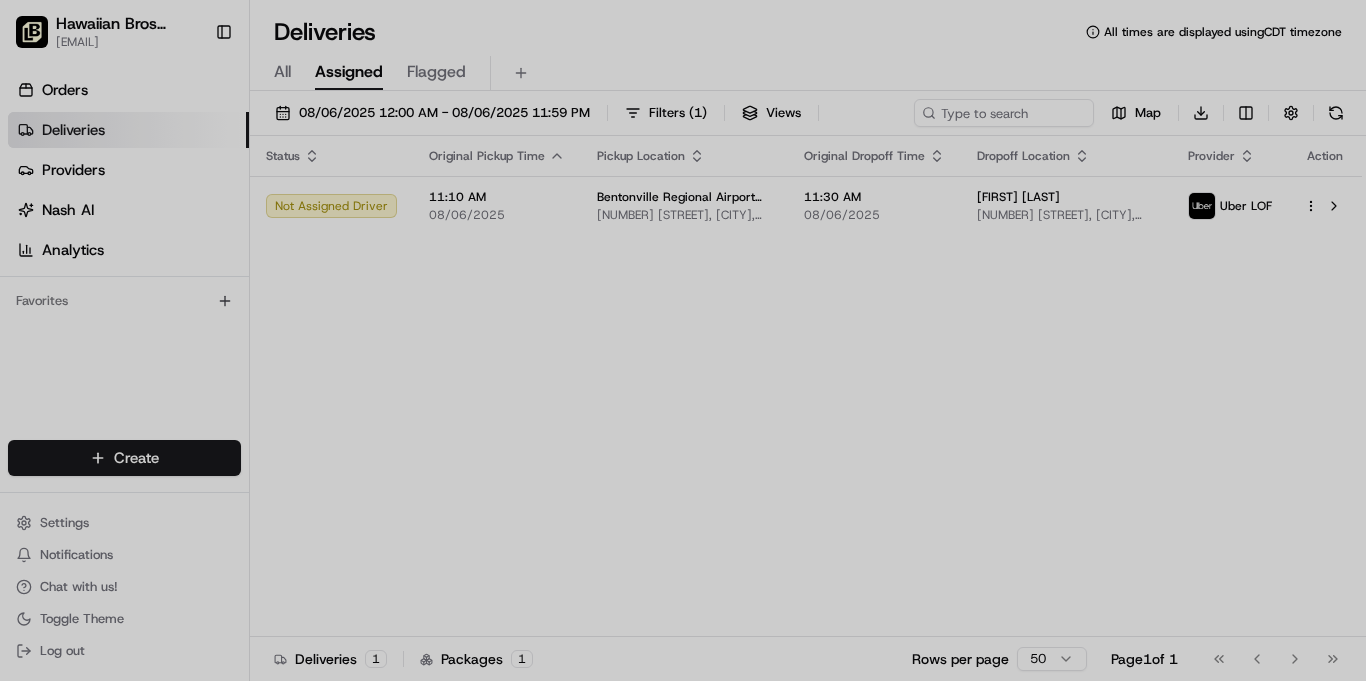scroll, scrollTop: 0, scrollLeft: 0, axis: both 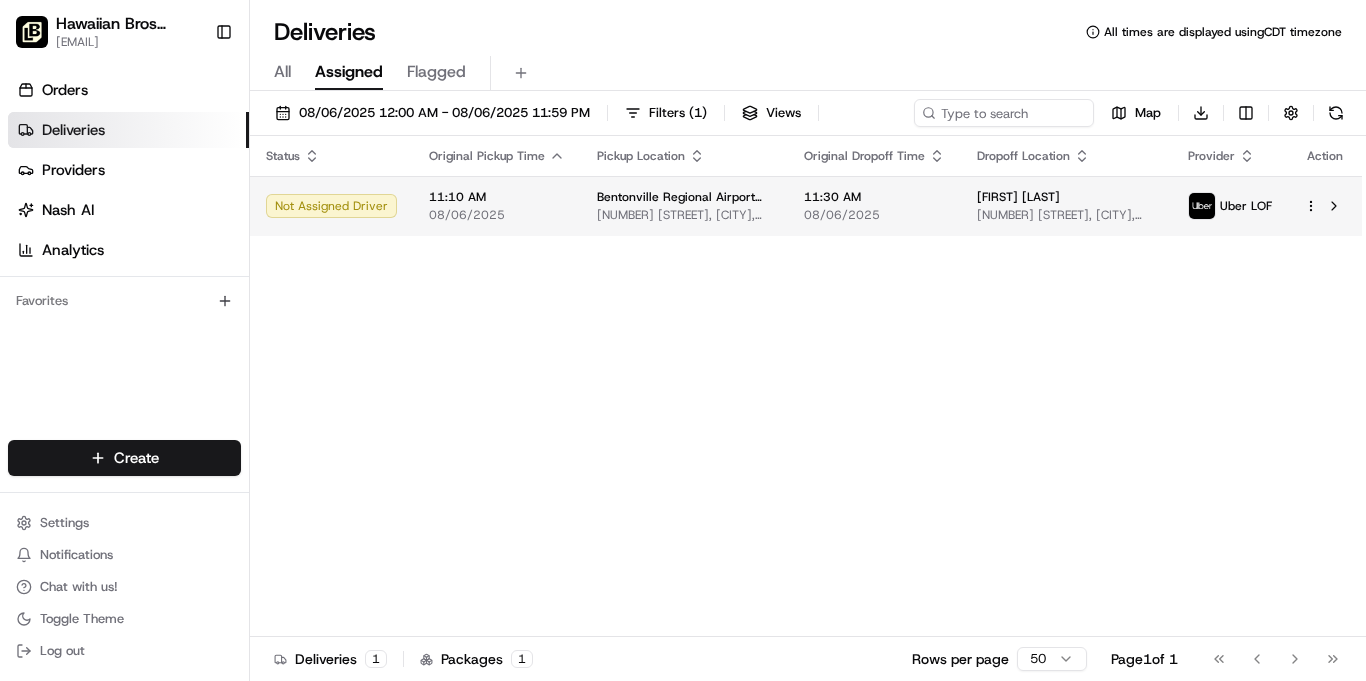 click on "[NUMBER] [STREET], [CITY], [STATE] [POSTAL_CODE], USA" at bounding box center (684, 215) 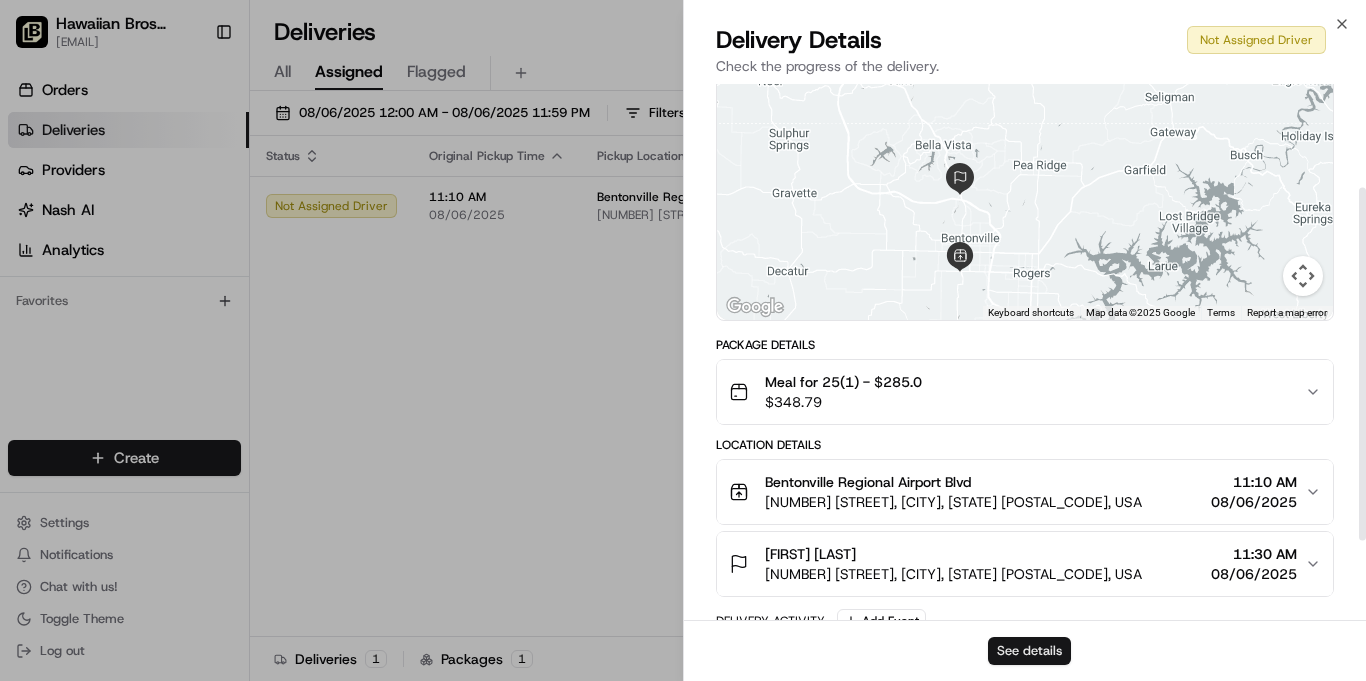 scroll, scrollTop: 164, scrollLeft: 0, axis: vertical 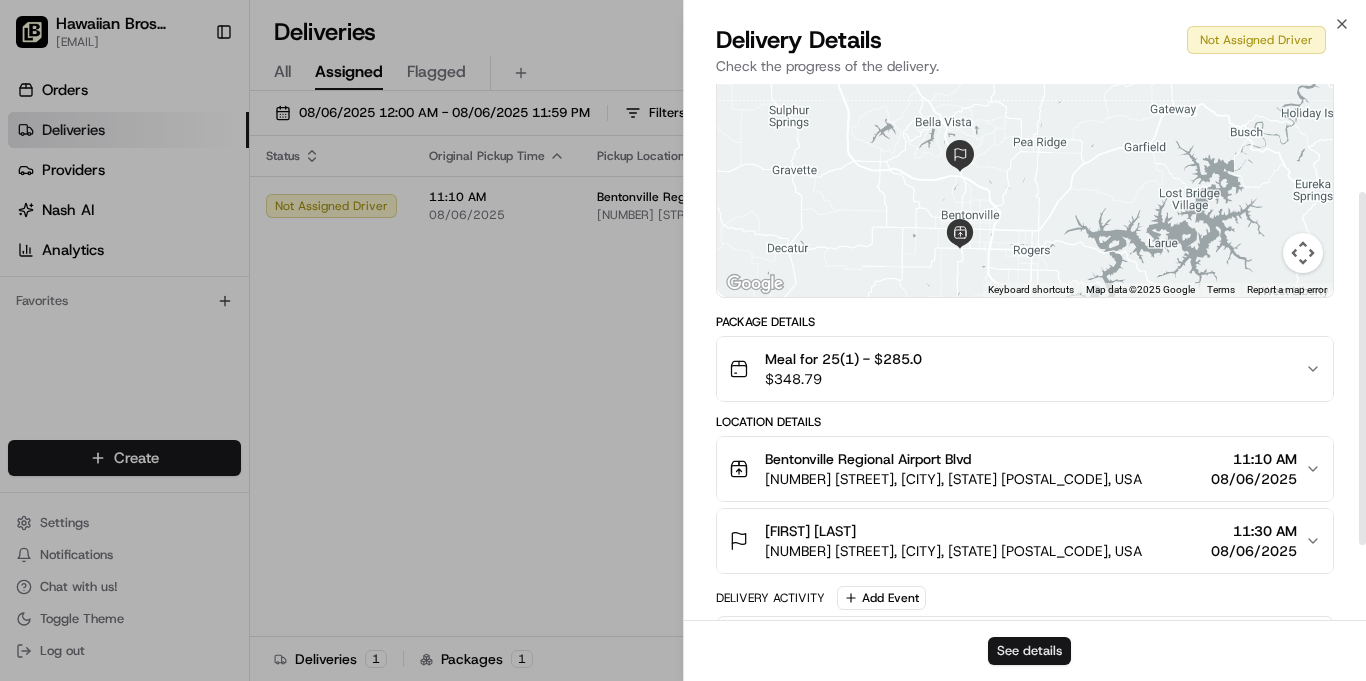 click on "See details" at bounding box center (1029, 651) 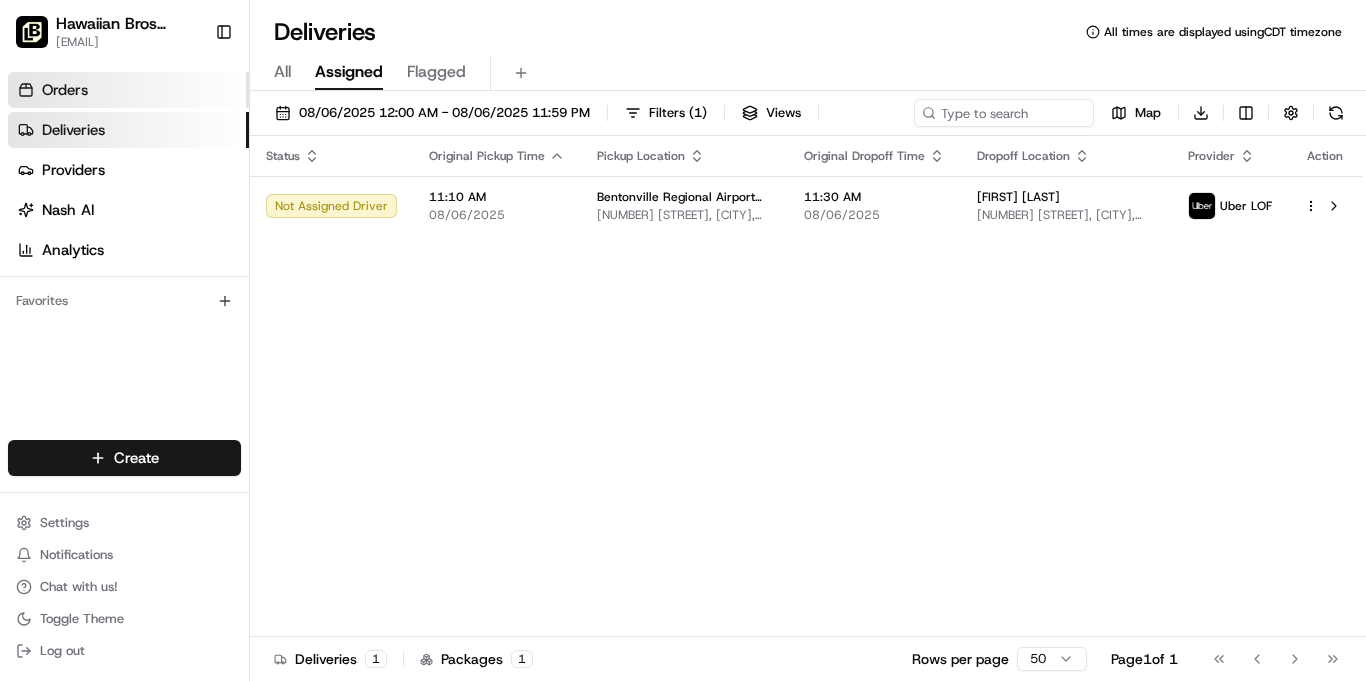 click on "Orders" at bounding box center (128, 90) 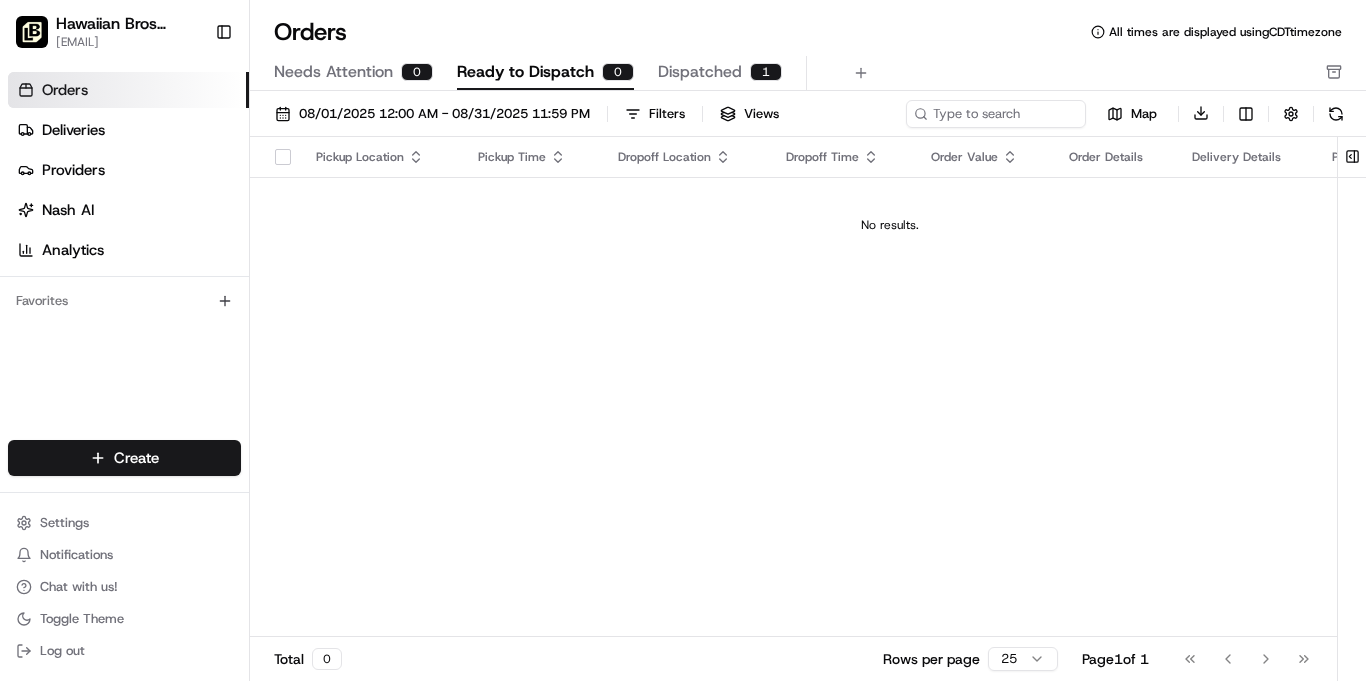 click on "Dispatched" at bounding box center (700, 72) 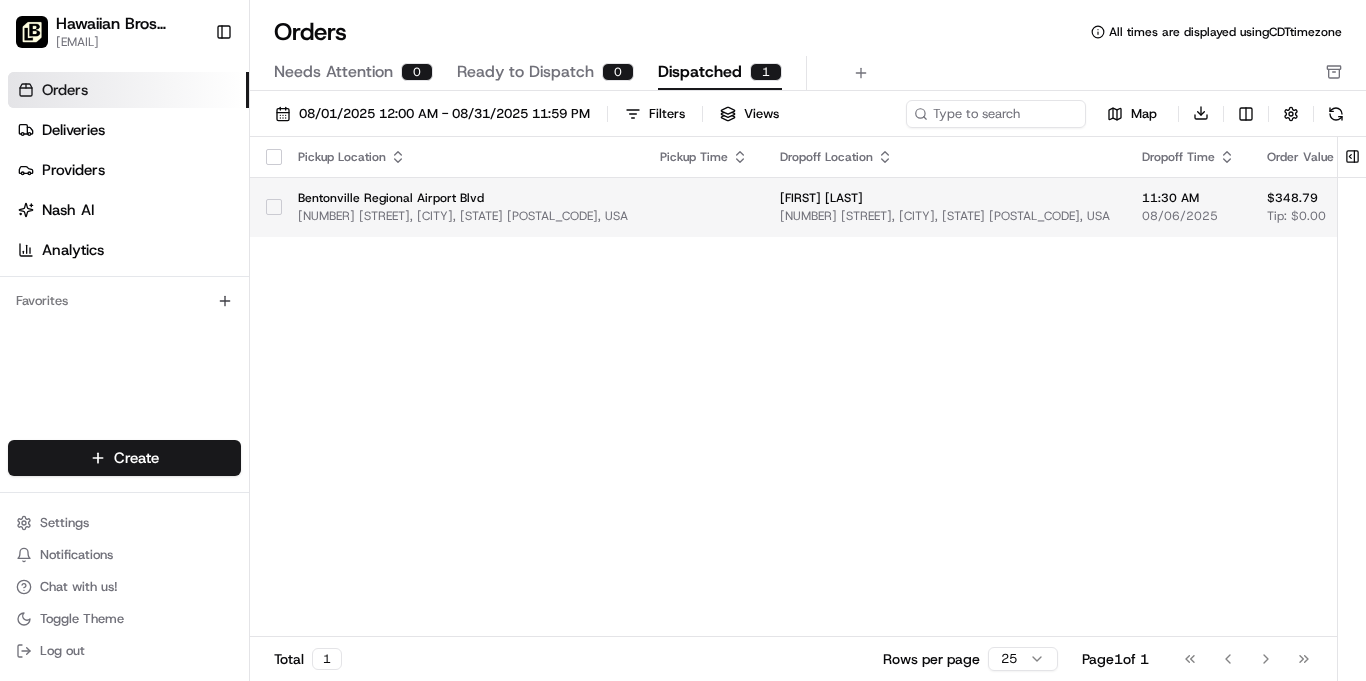 click on "[NUMBER] [STREET], [CITY], [STATE] [POSTAL_CODE], USA" at bounding box center (463, 216) 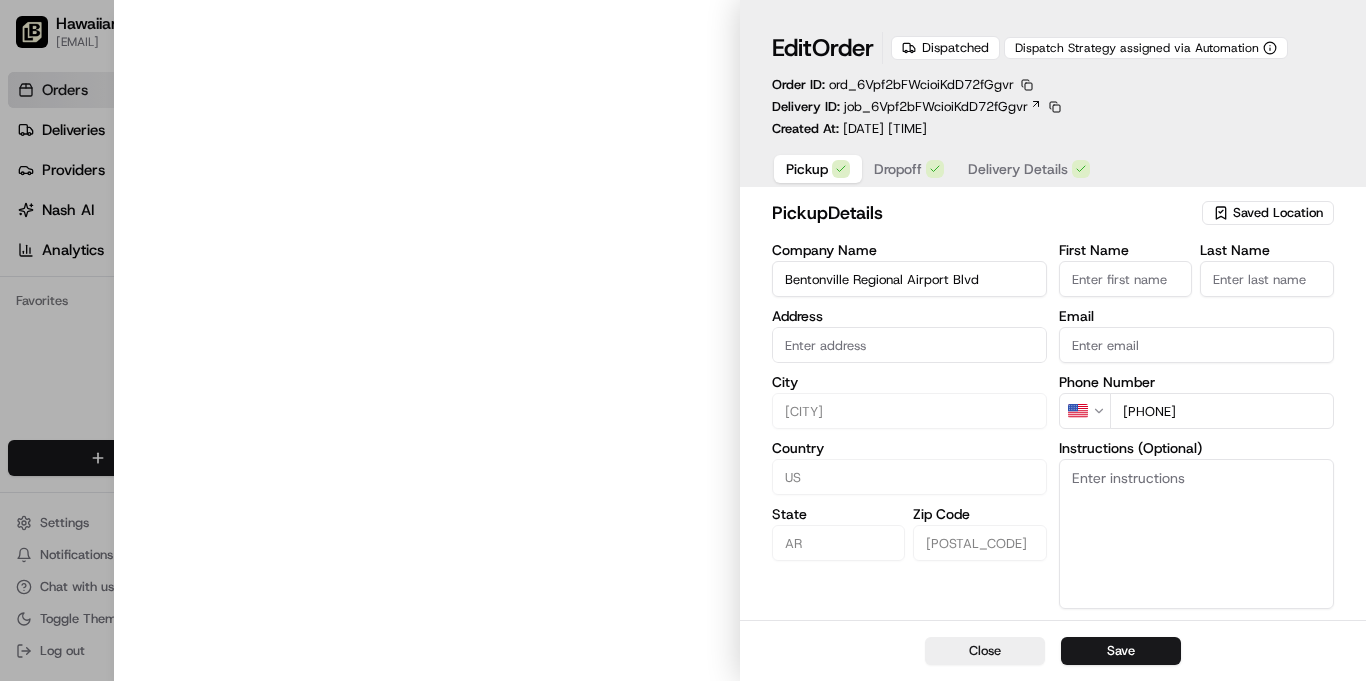 type on "[NUMBER] [STREET], [CITY], [STATE], [POSTAL_CODE]" 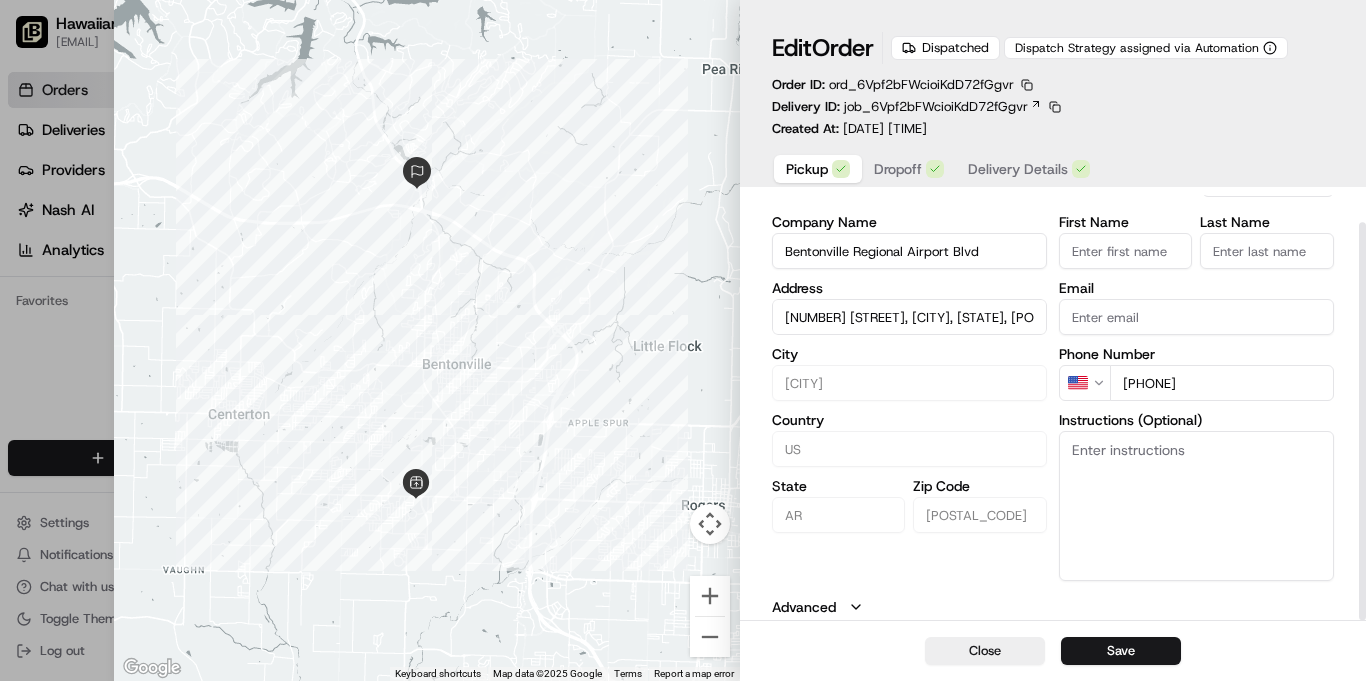 scroll, scrollTop: 29, scrollLeft: 0, axis: vertical 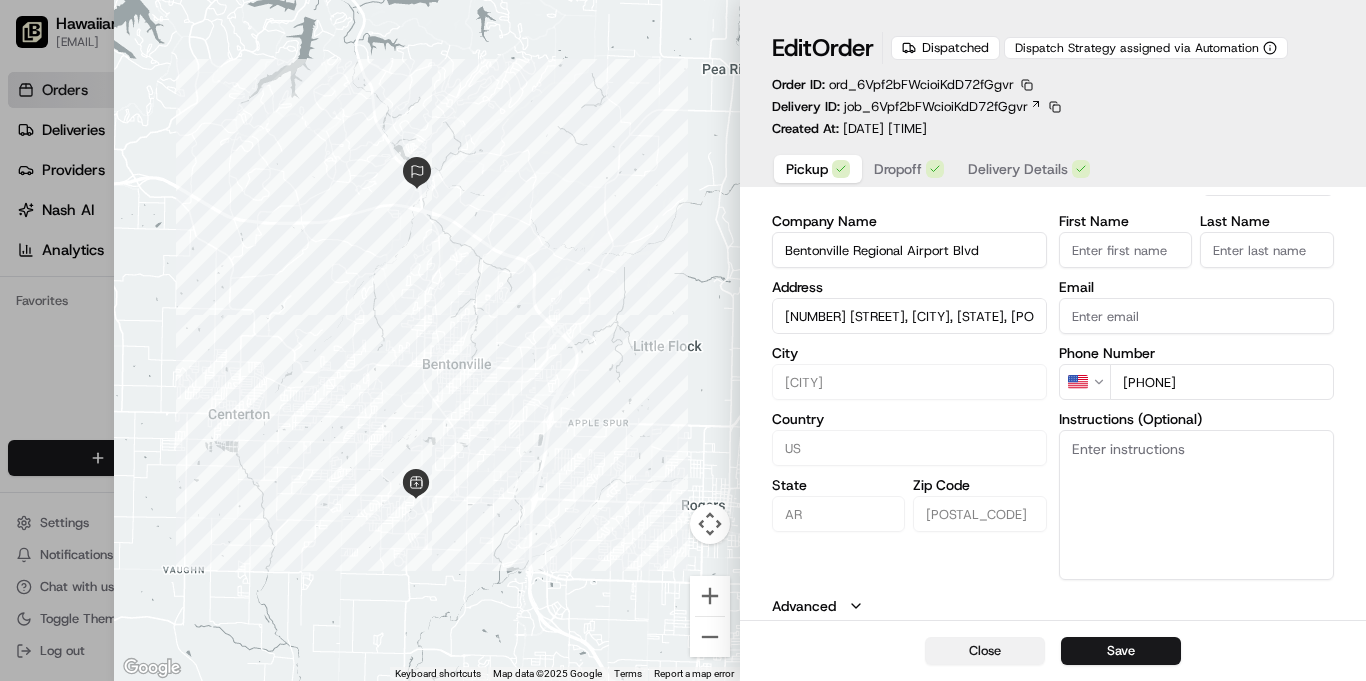 click on "Close" at bounding box center (985, 651) 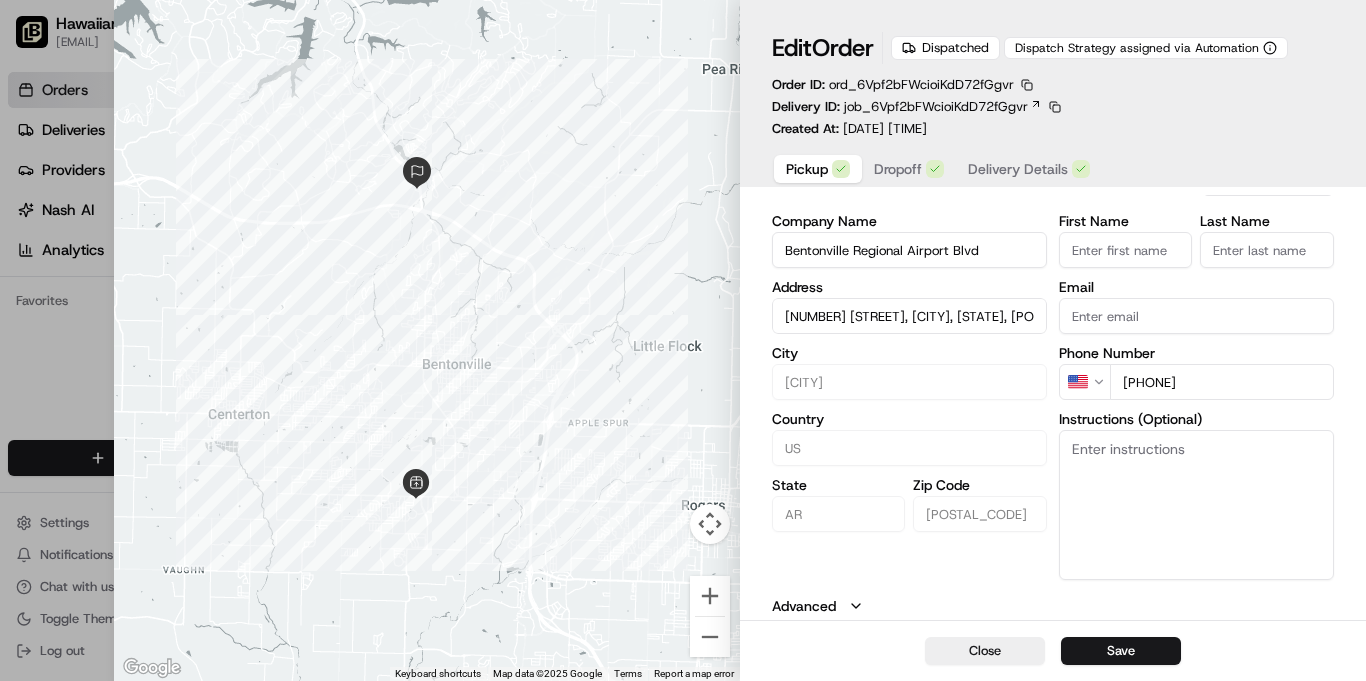 type 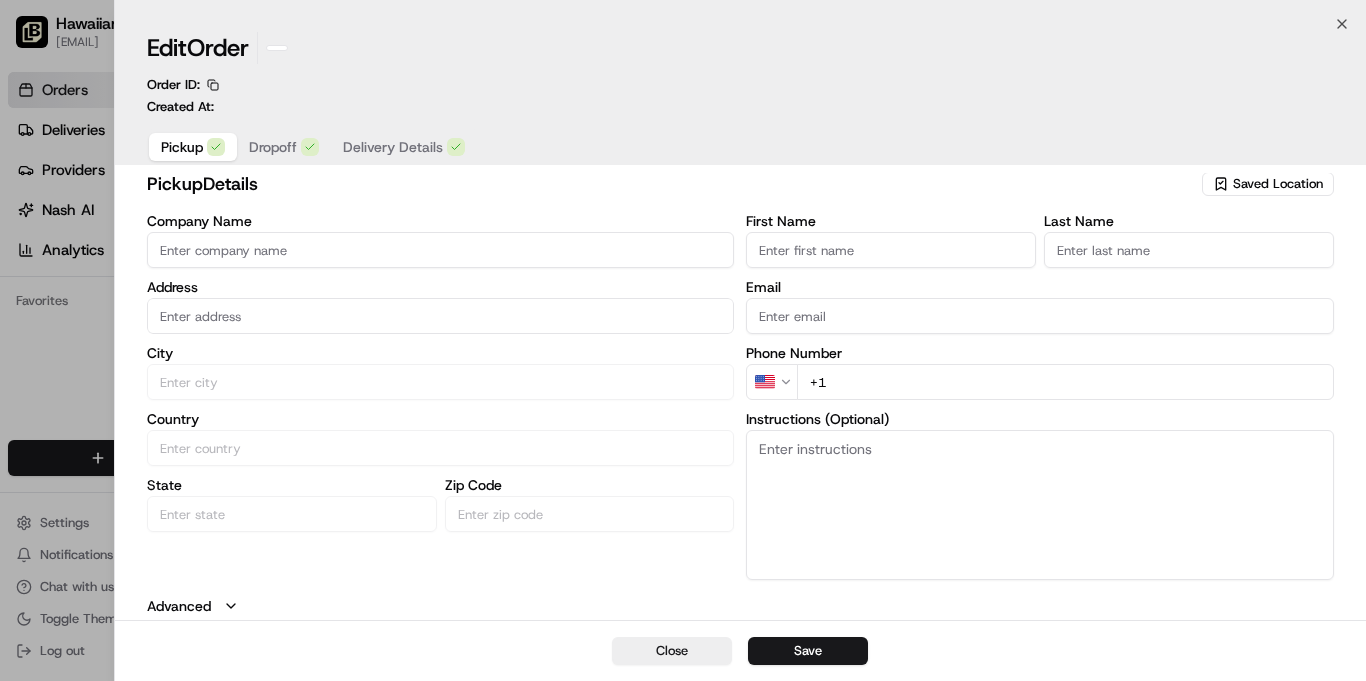 scroll, scrollTop: 7, scrollLeft: 0, axis: vertical 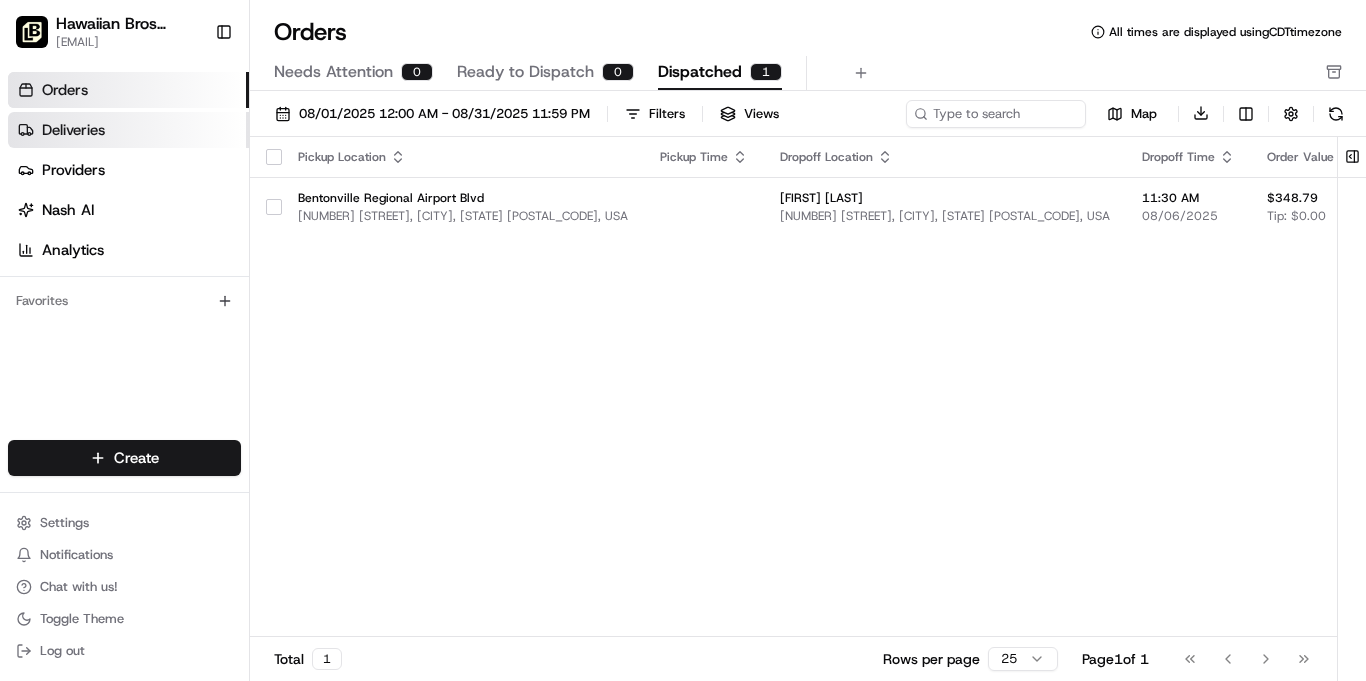 click on "Deliveries" at bounding box center (128, 130) 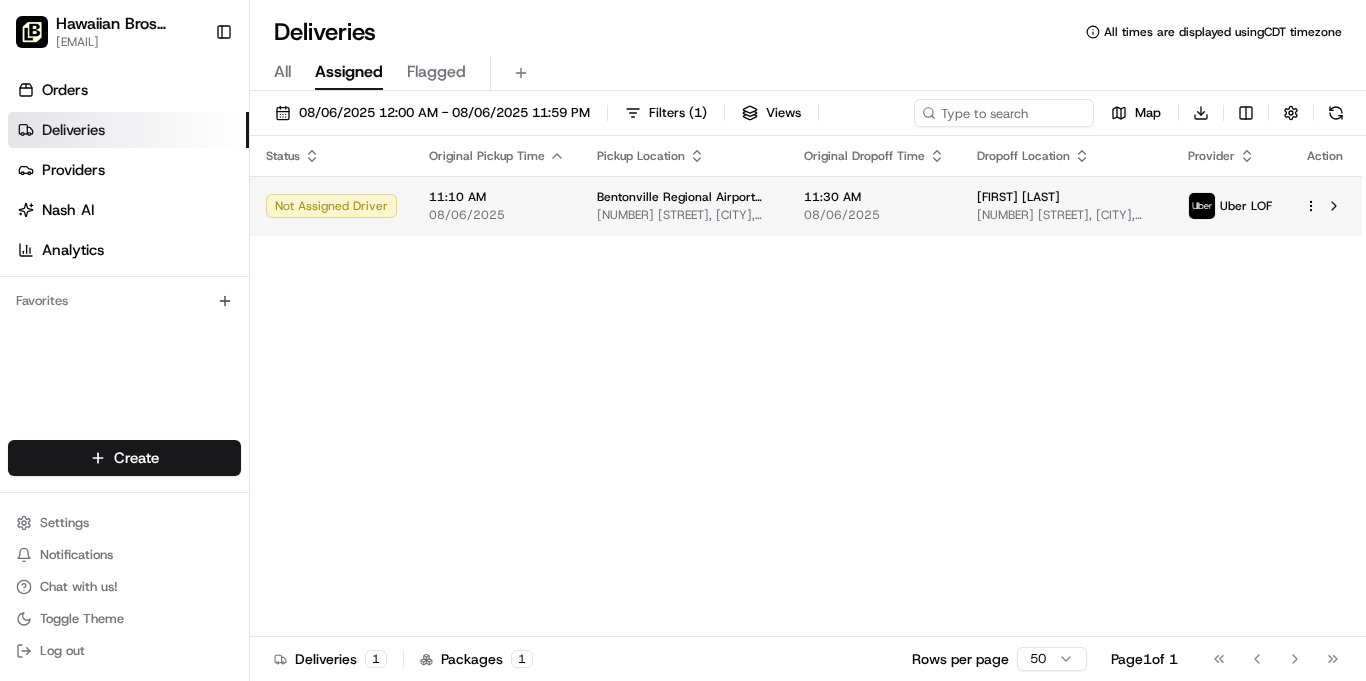 click on "08/06/2025" at bounding box center (497, 215) 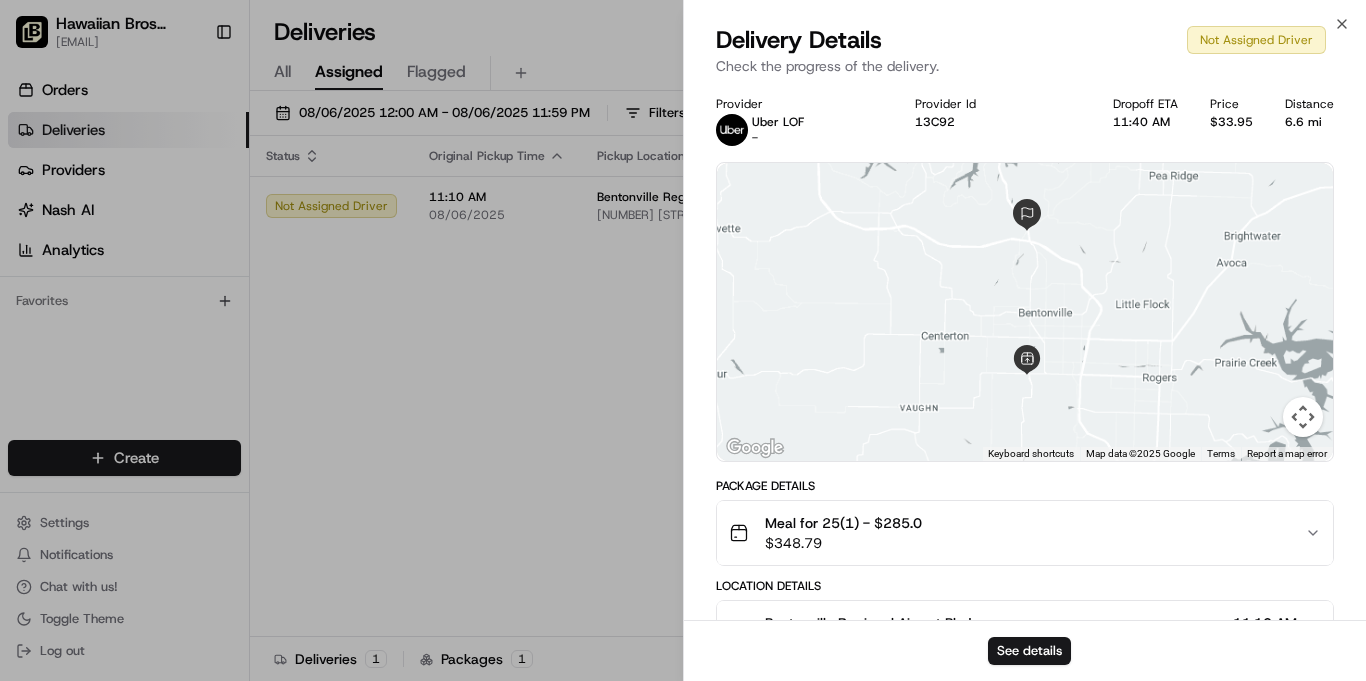 scroll, scrollTop: 10, scrollLeft: 0, axis: vertical 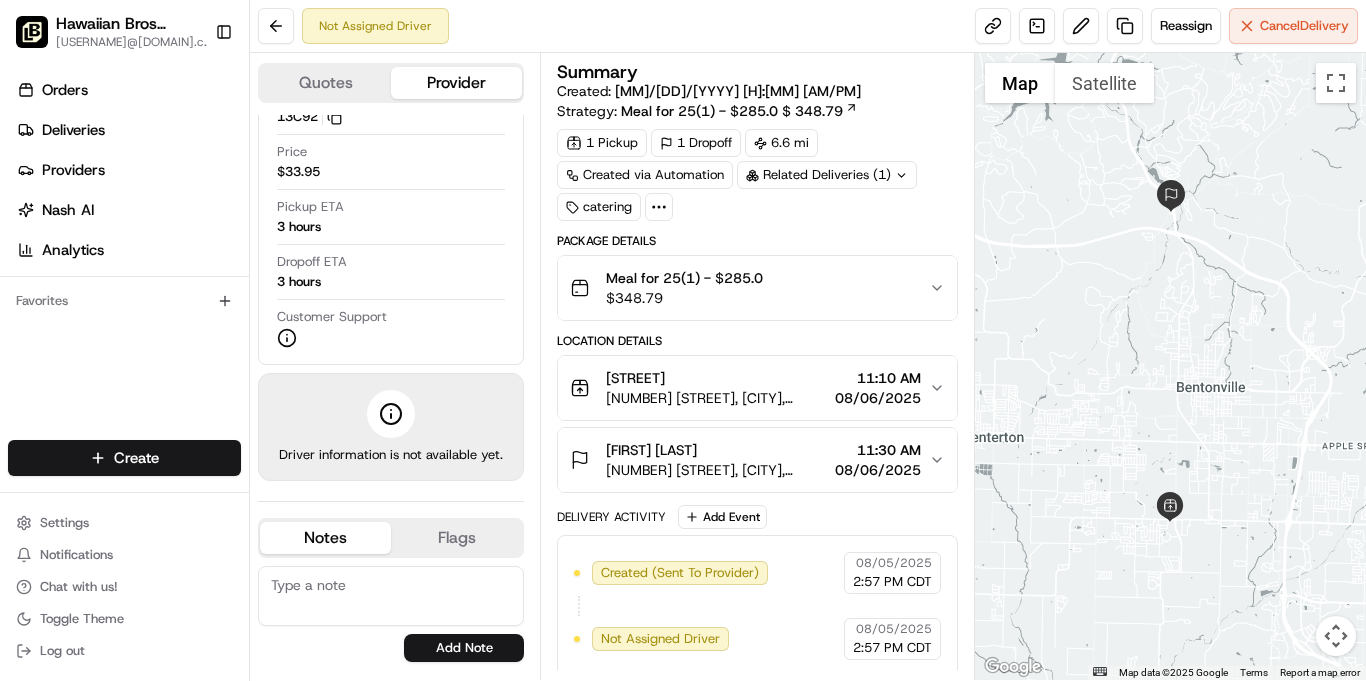 click 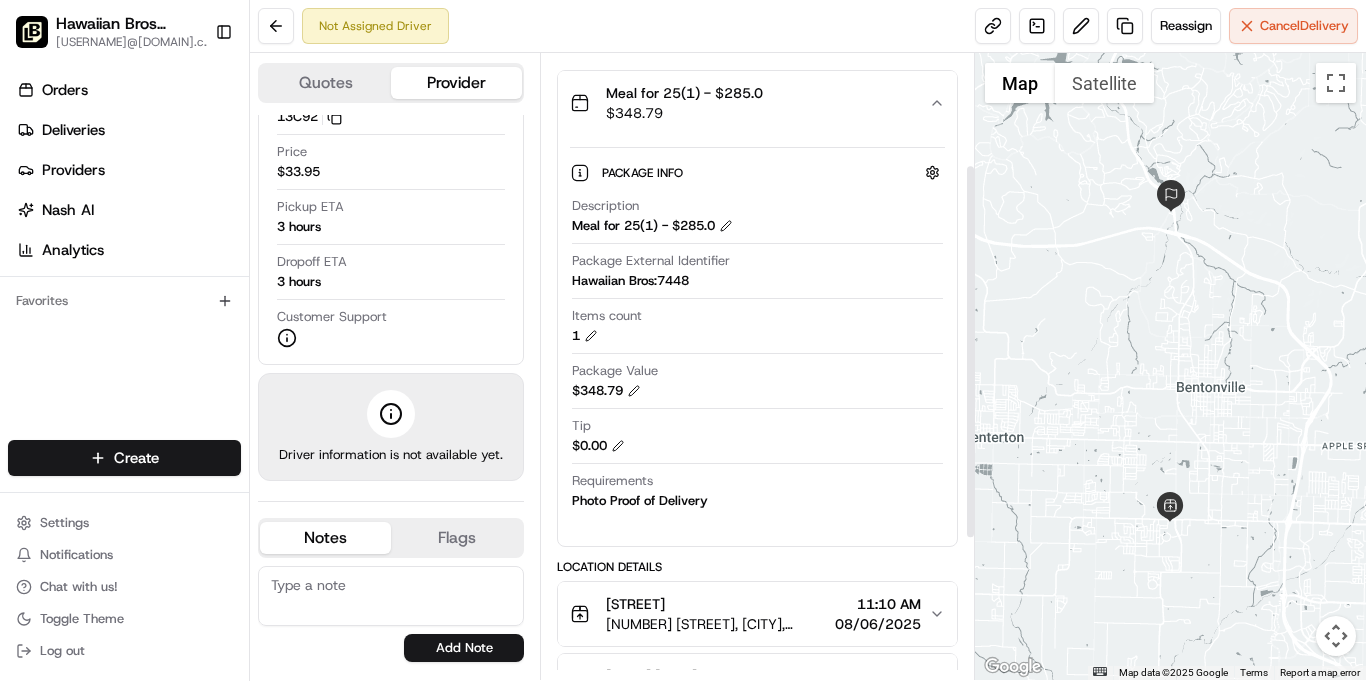 scroll, scrollTop: 187, scrollLeft: 0, axis: vertical 